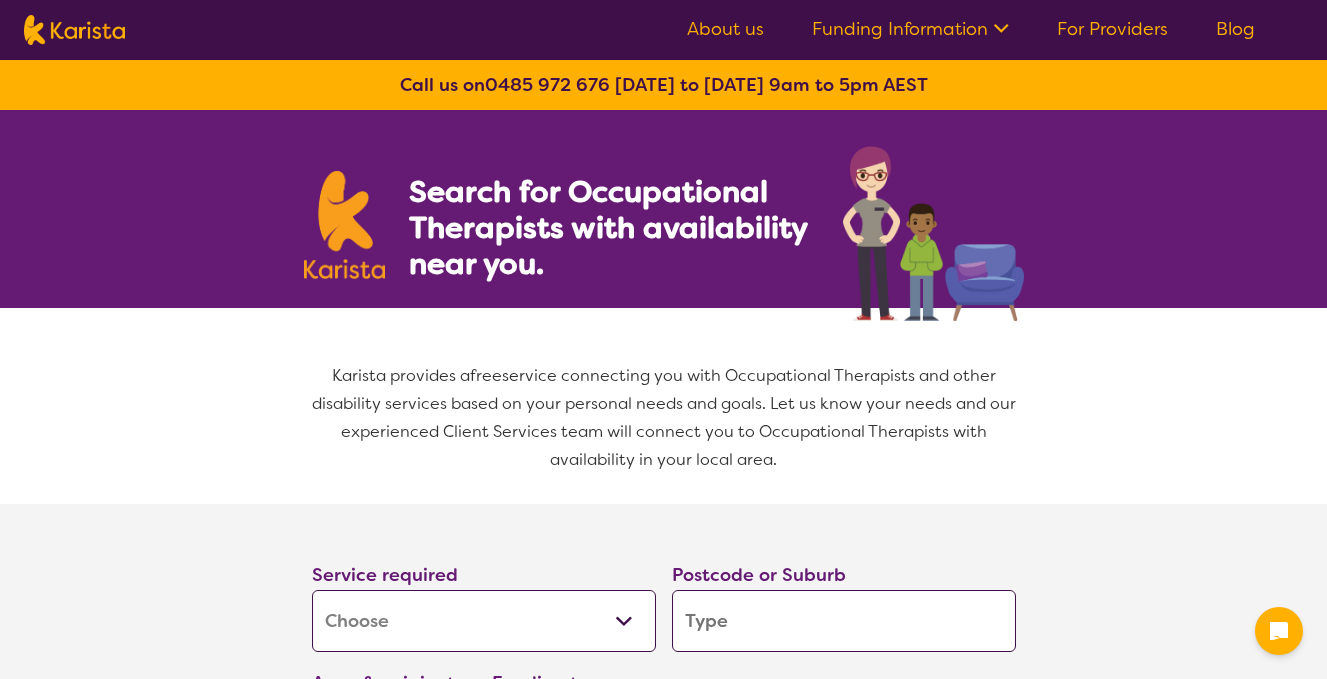 select on "[MEDICAL_DATA]" 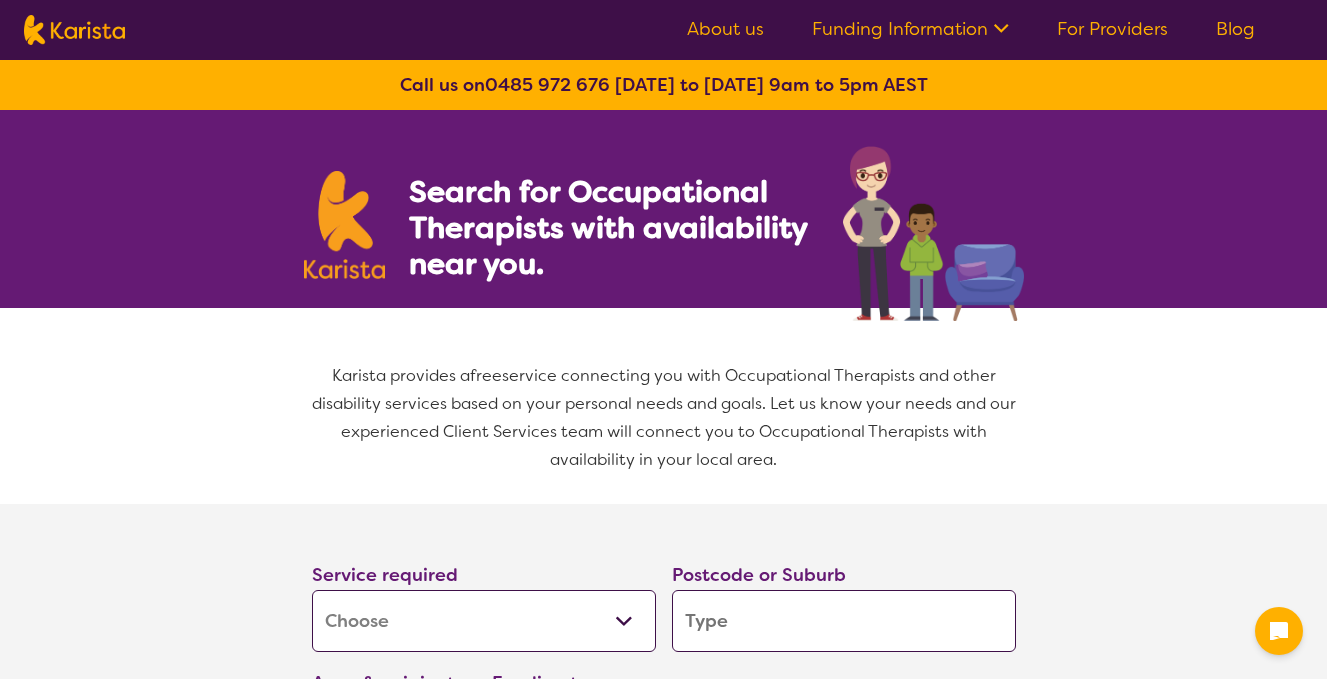 scroll, scrollTop: 0, scrollLeft: 0, axis: both 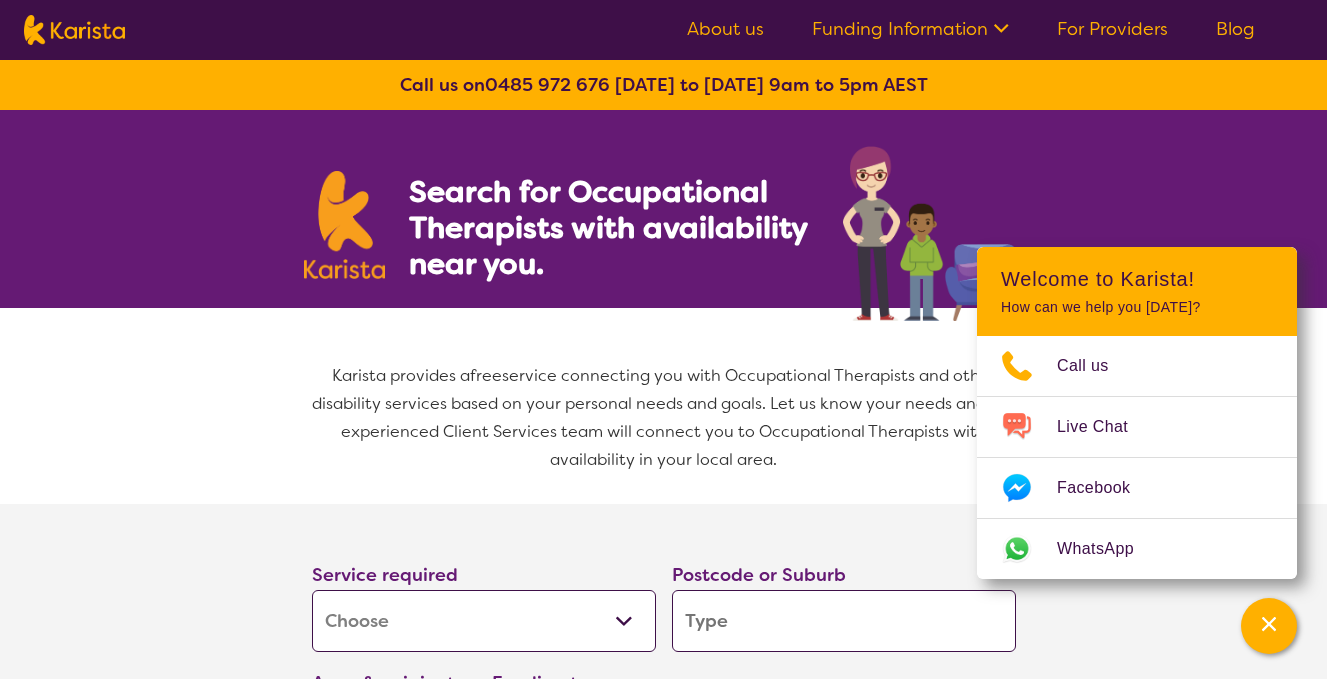 click on "Search for Occupational Therapists with availability near you." at bounding box center [663, 209] 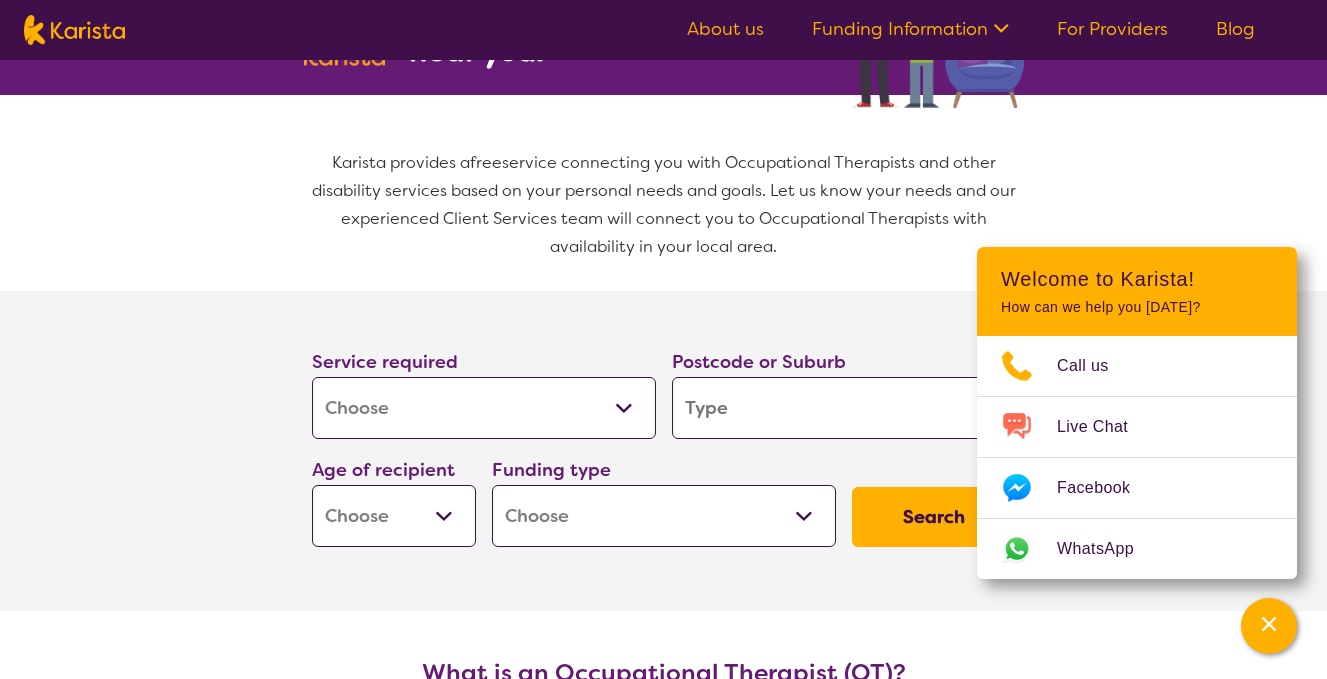 scroll, scrollTop: 235, scrollLeft: 0, axis: vertical 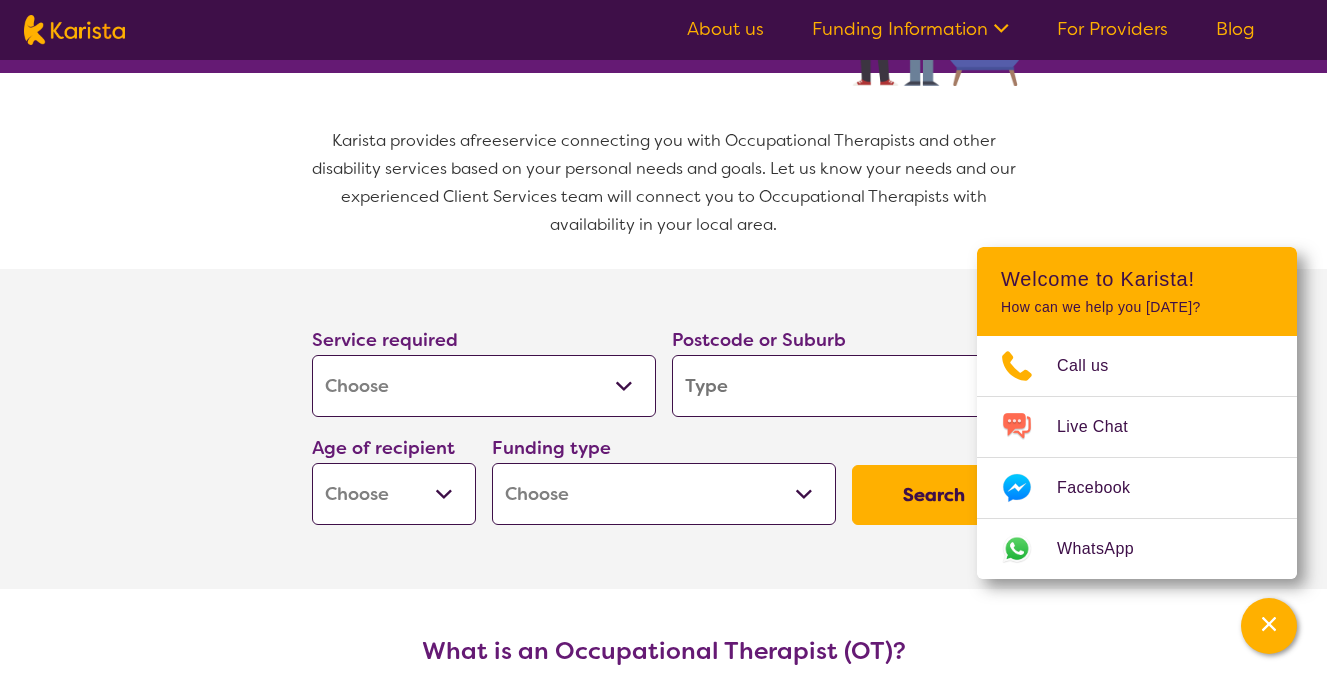 click at bounding box center (844, 386) 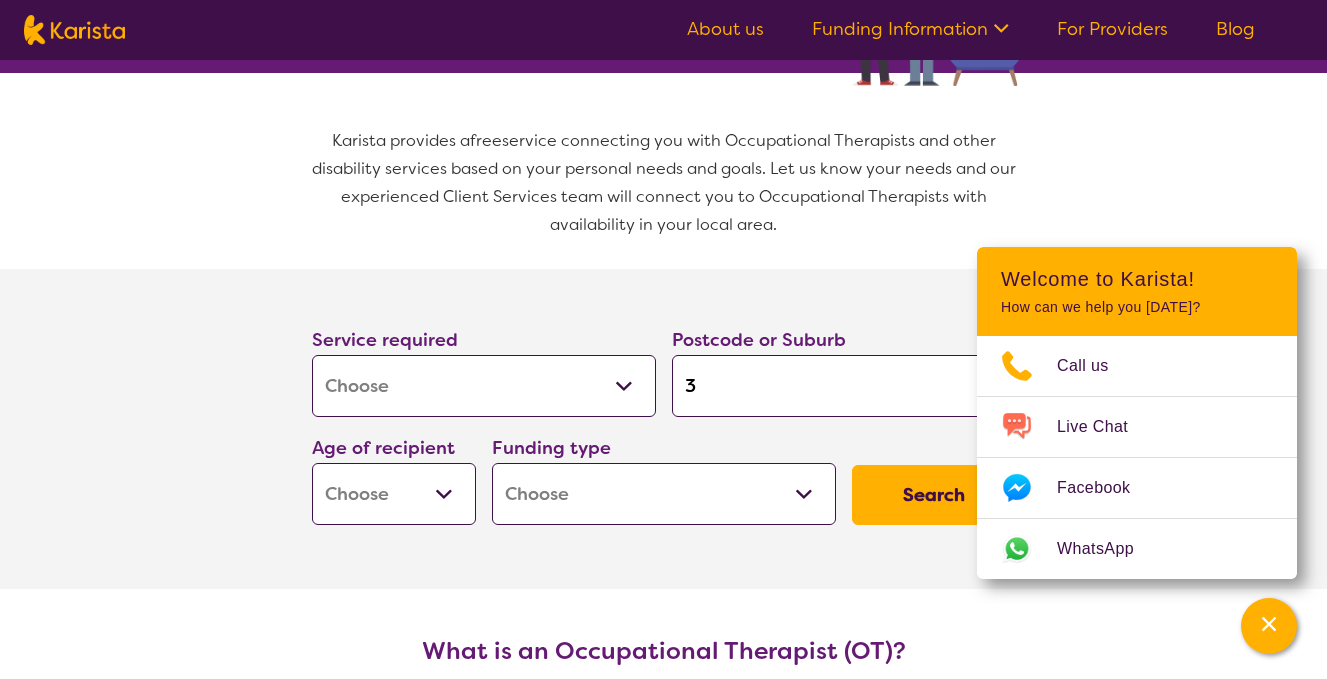 type on "31" 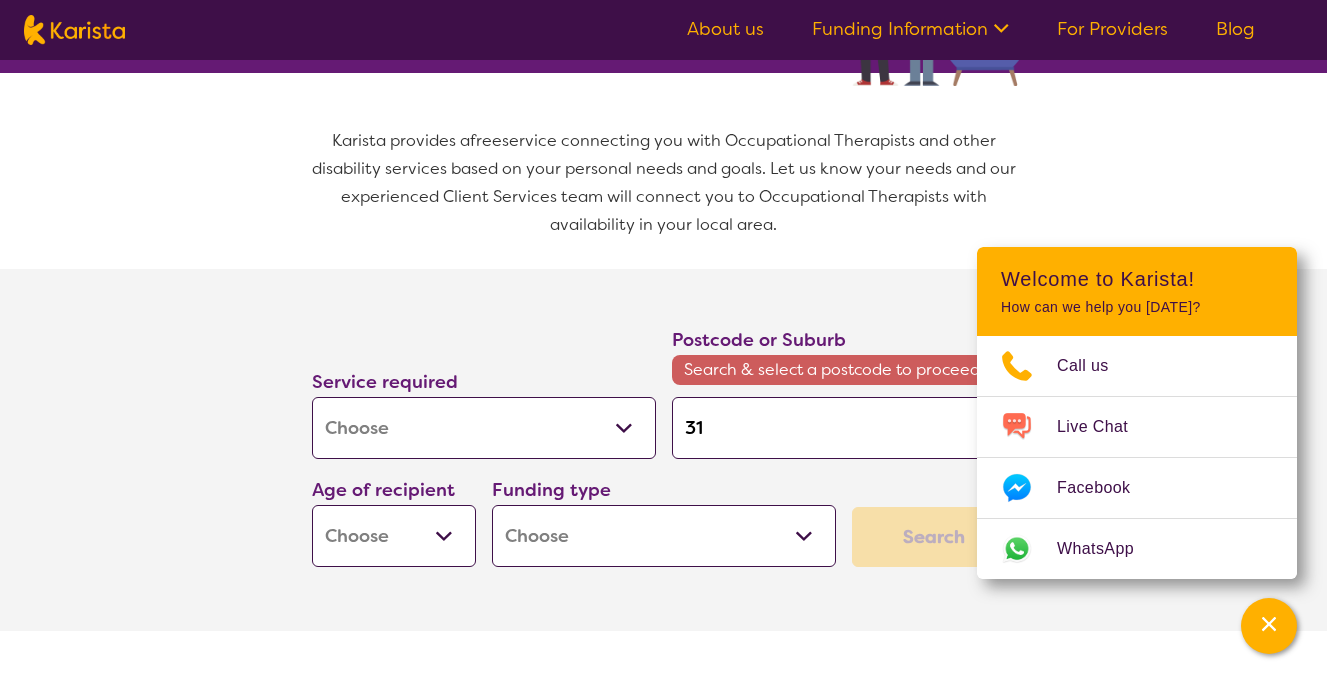 type on "315" 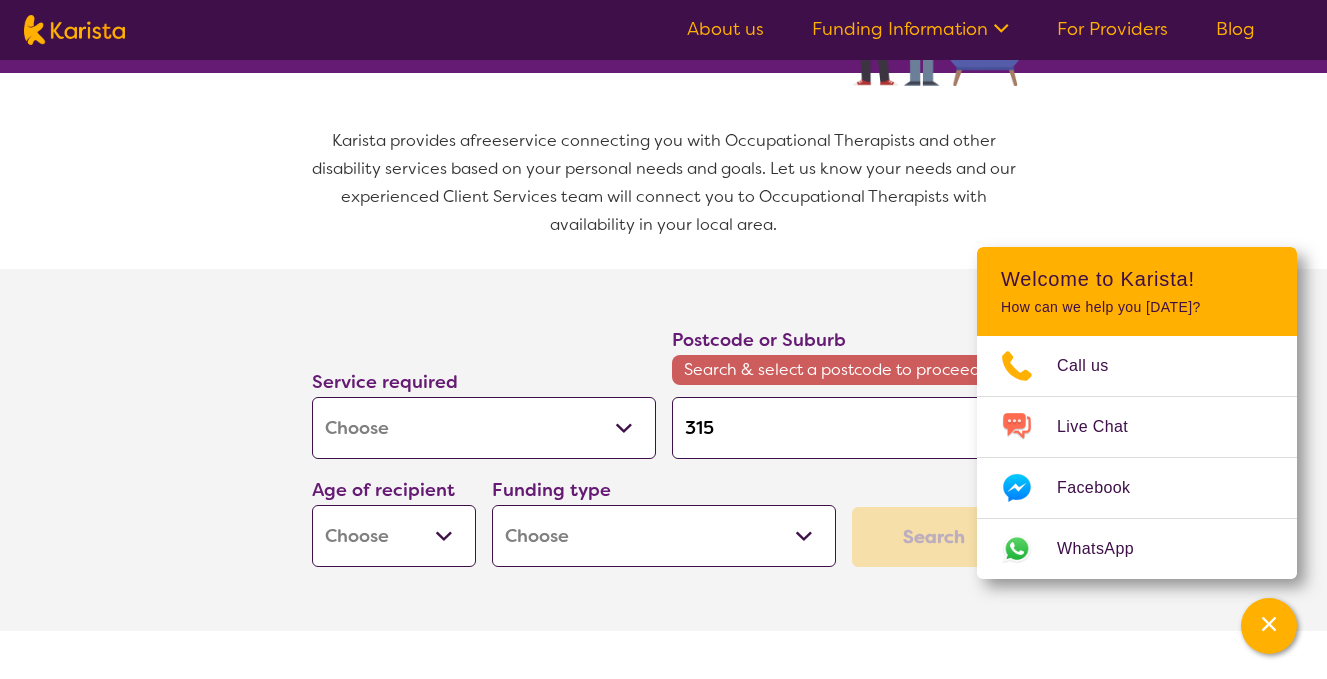type on "3159" 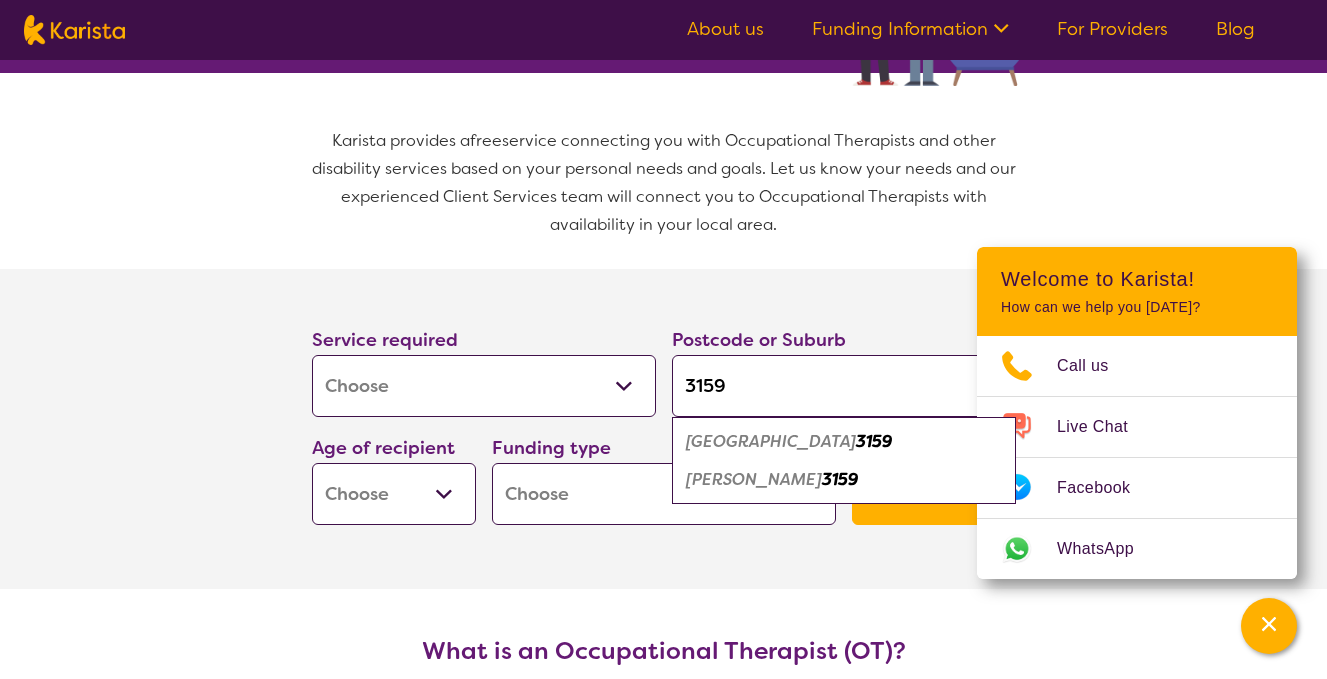 scroll, scrollTop: 235, scrollLeft: 0, axis: vertical 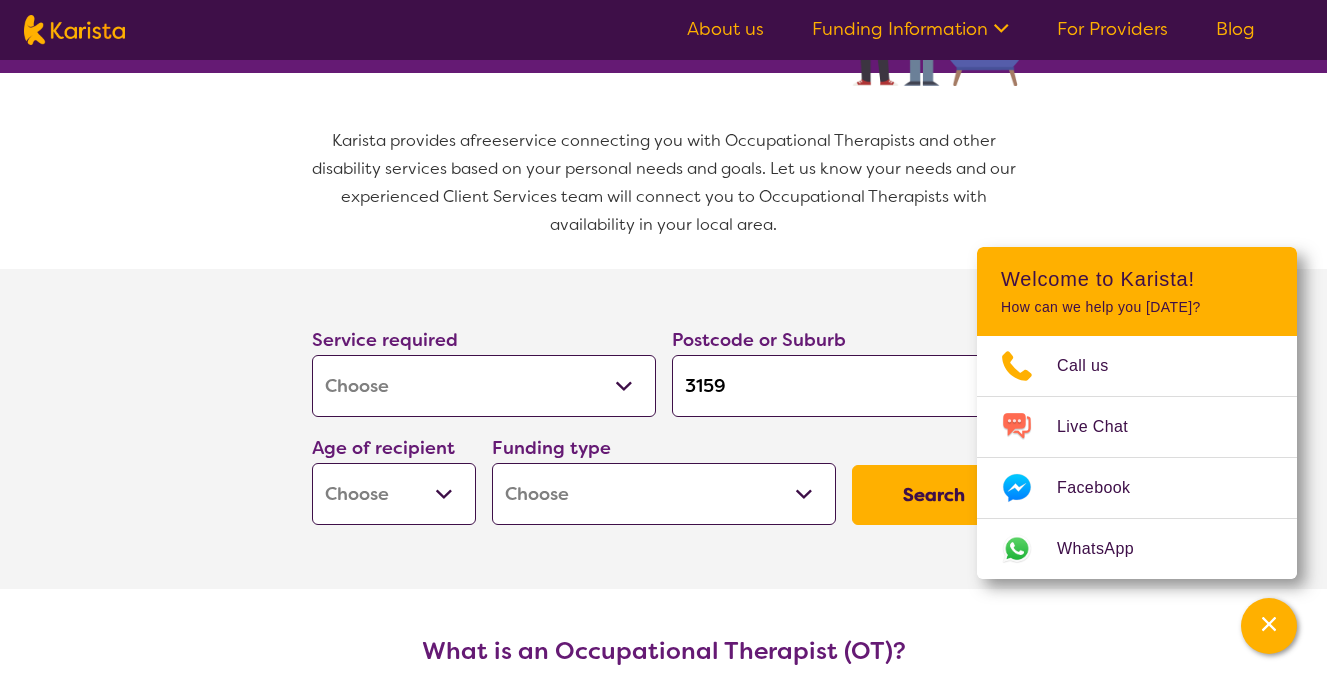 select on "AS" 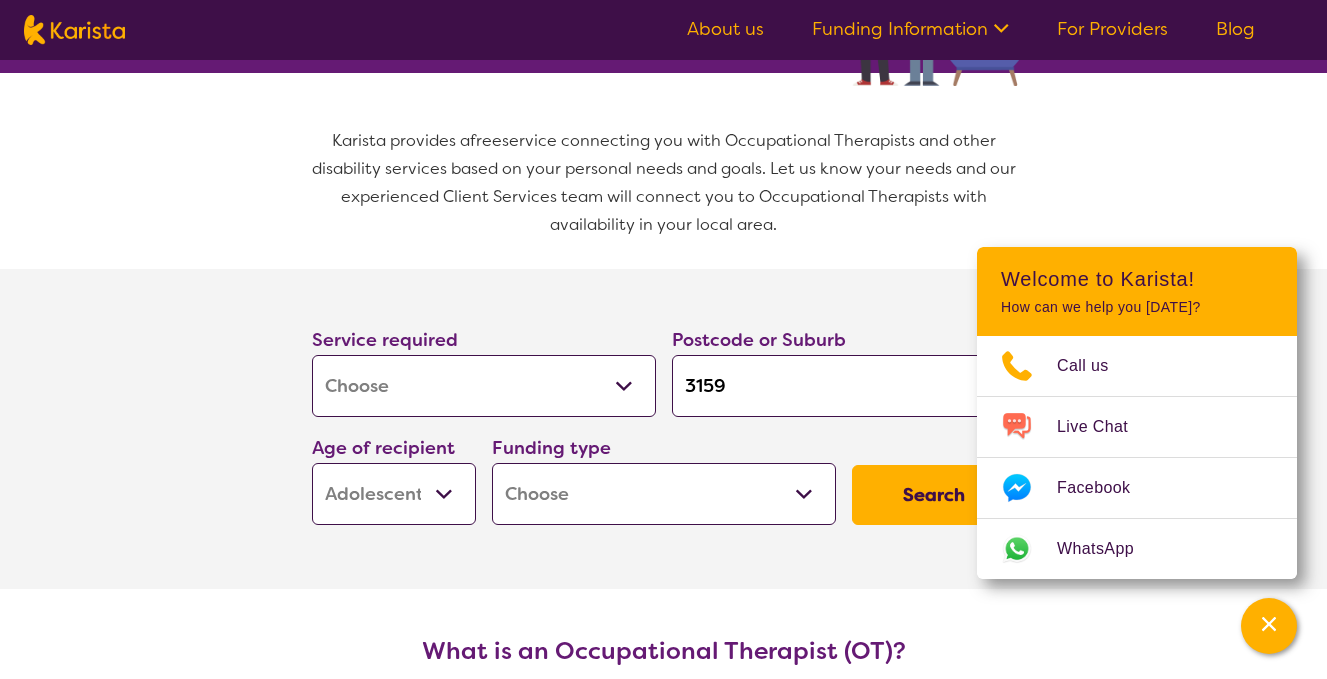select on "AS" 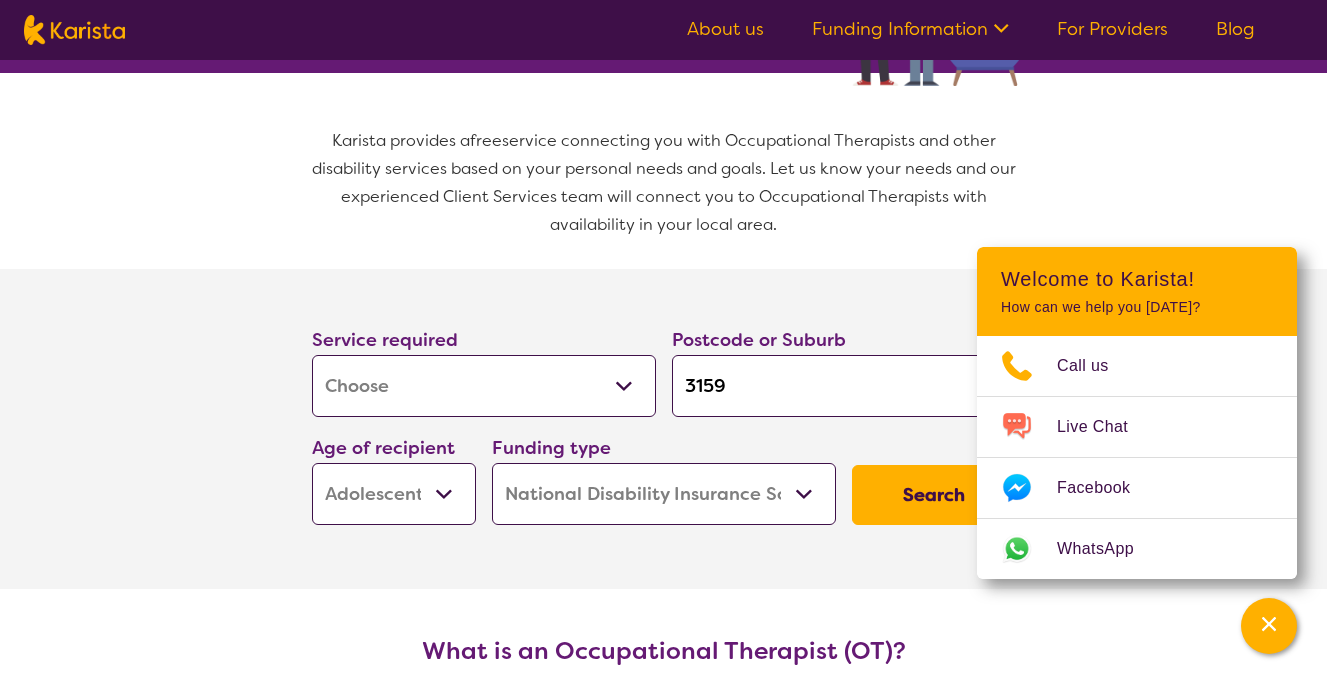select on "NDIS" 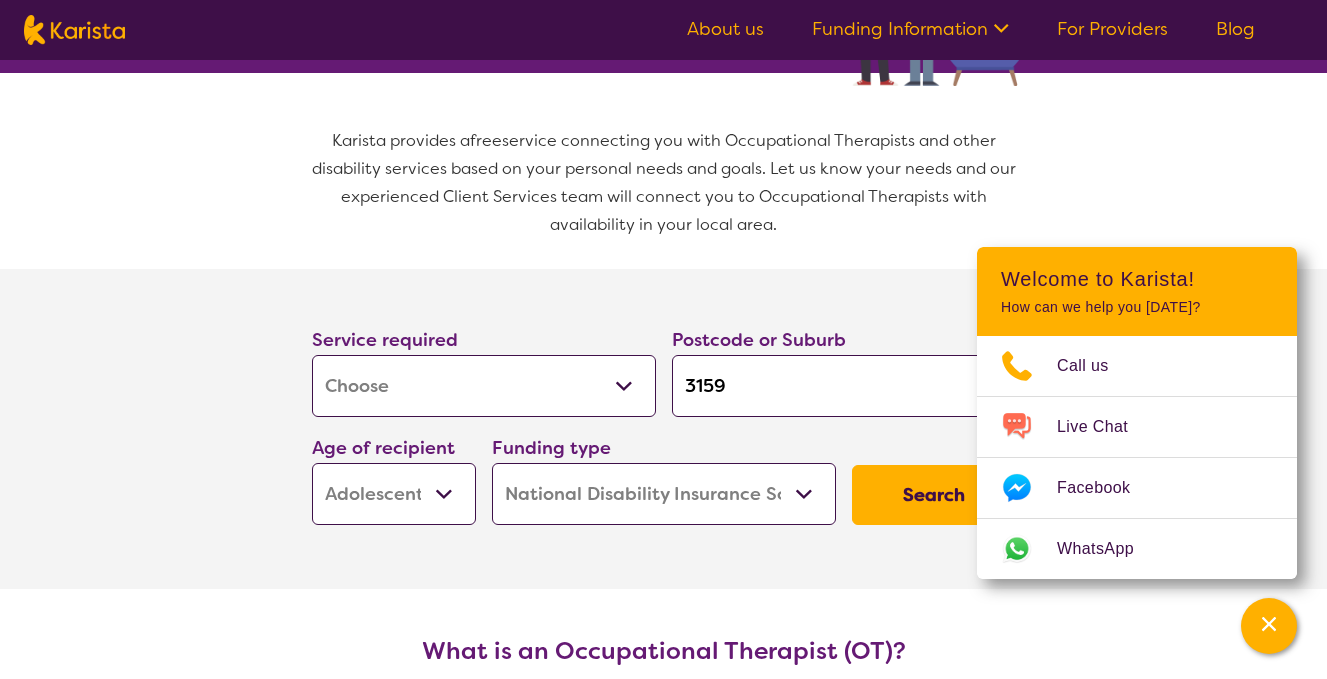 click on "Search" at bounding box center [934, 495] 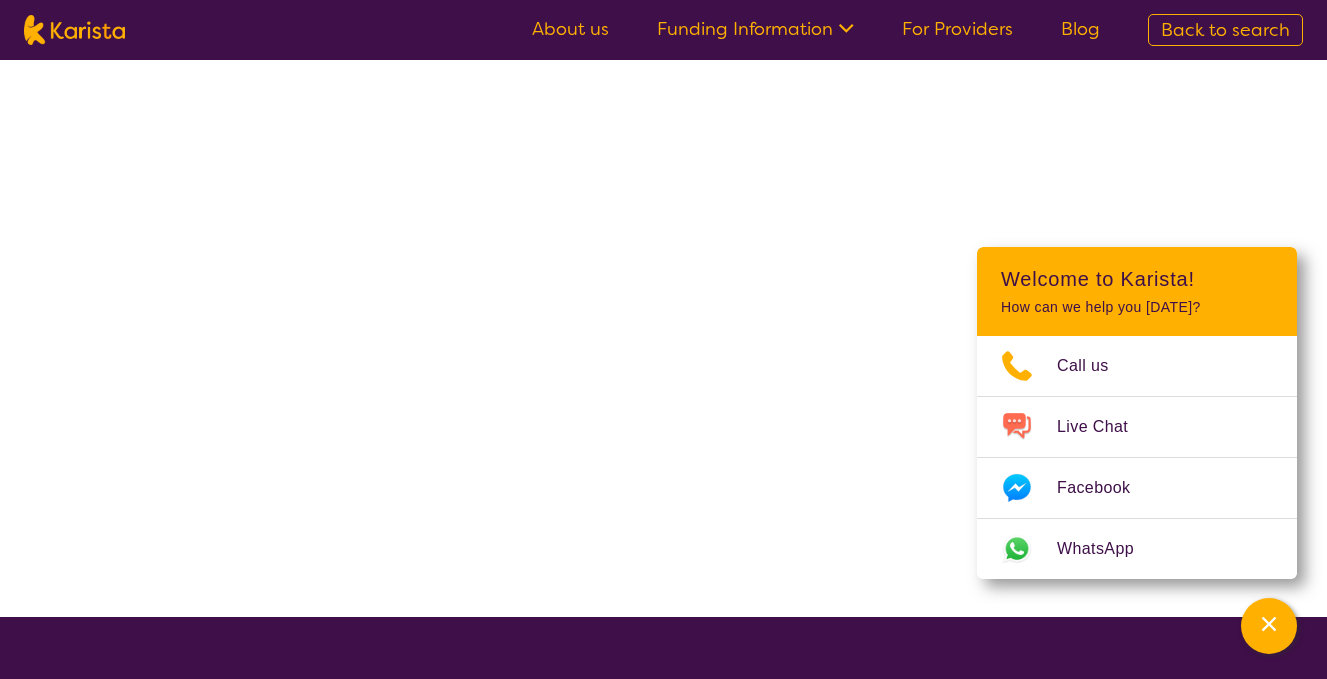 scroll, scrollTop: 0, scrollLeft: 0, axis: both 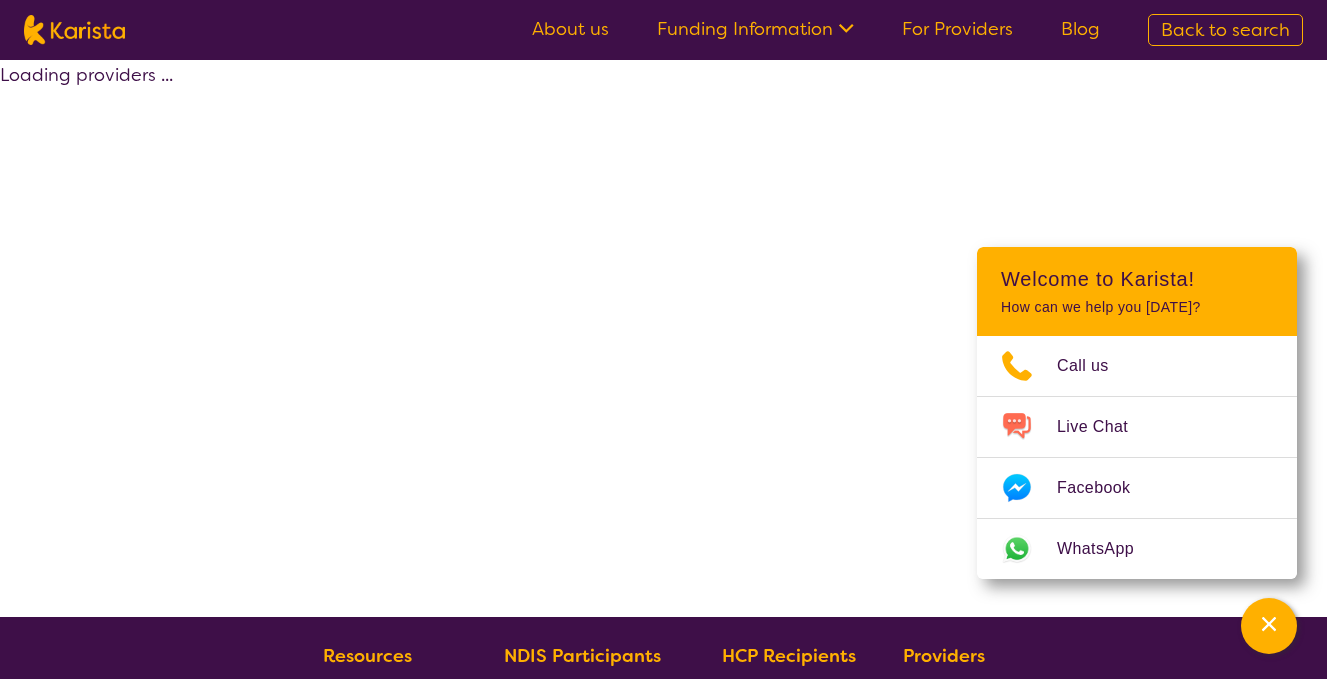 select on "by_score" 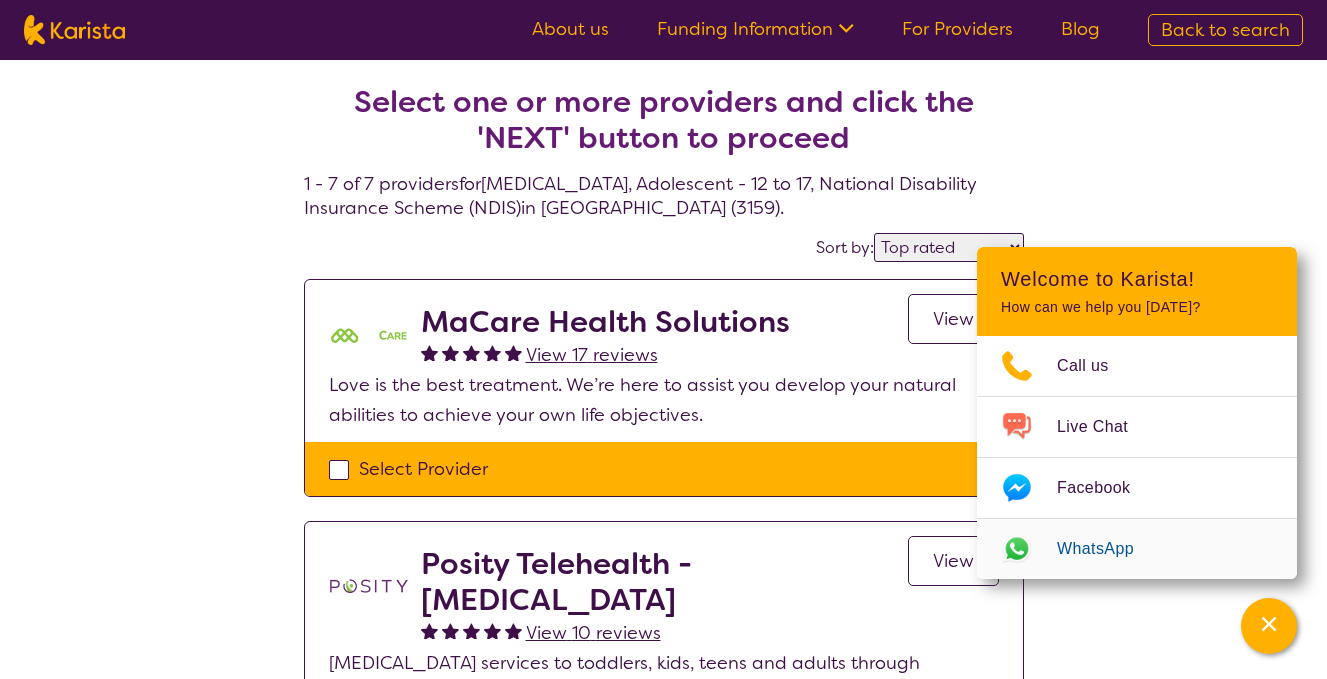 drag, startPoint x: 1282, startPoint y: 625, endPoint x: 1249, endPoint y: 555, distance: 77.388626 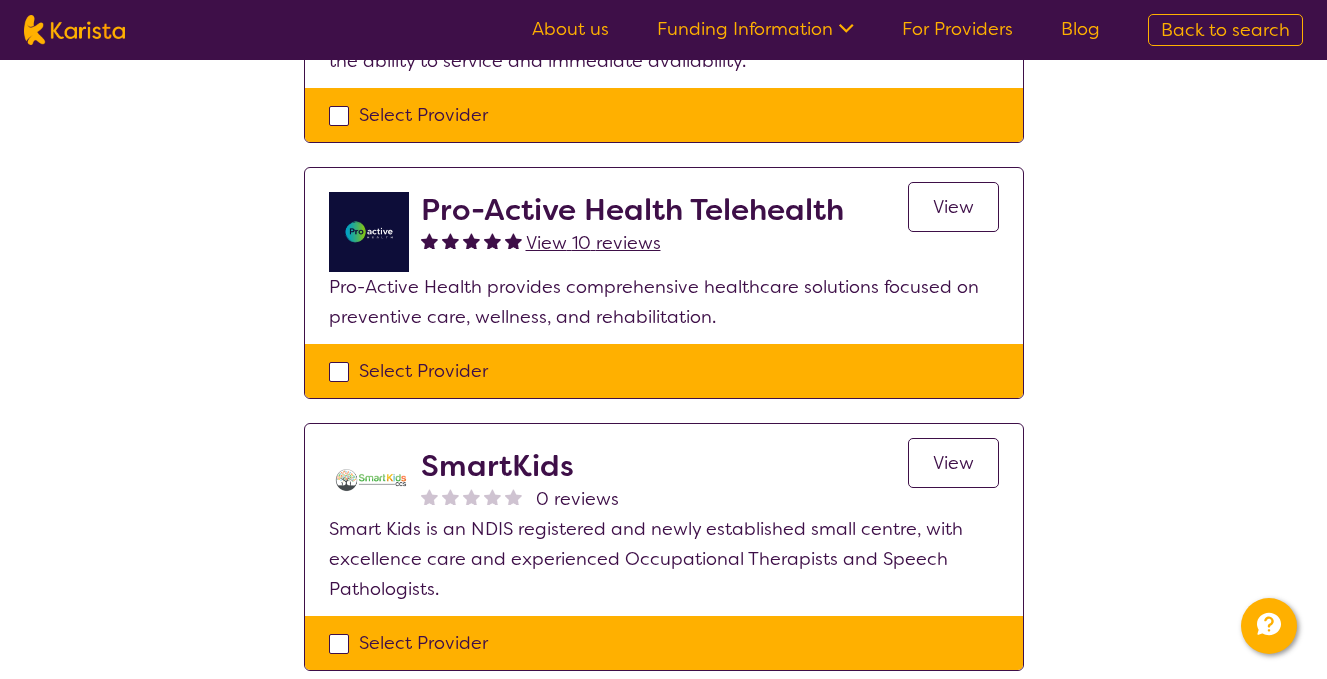 scroll, scrollTop: 1480, scrollLeft: 0, axis: vertical 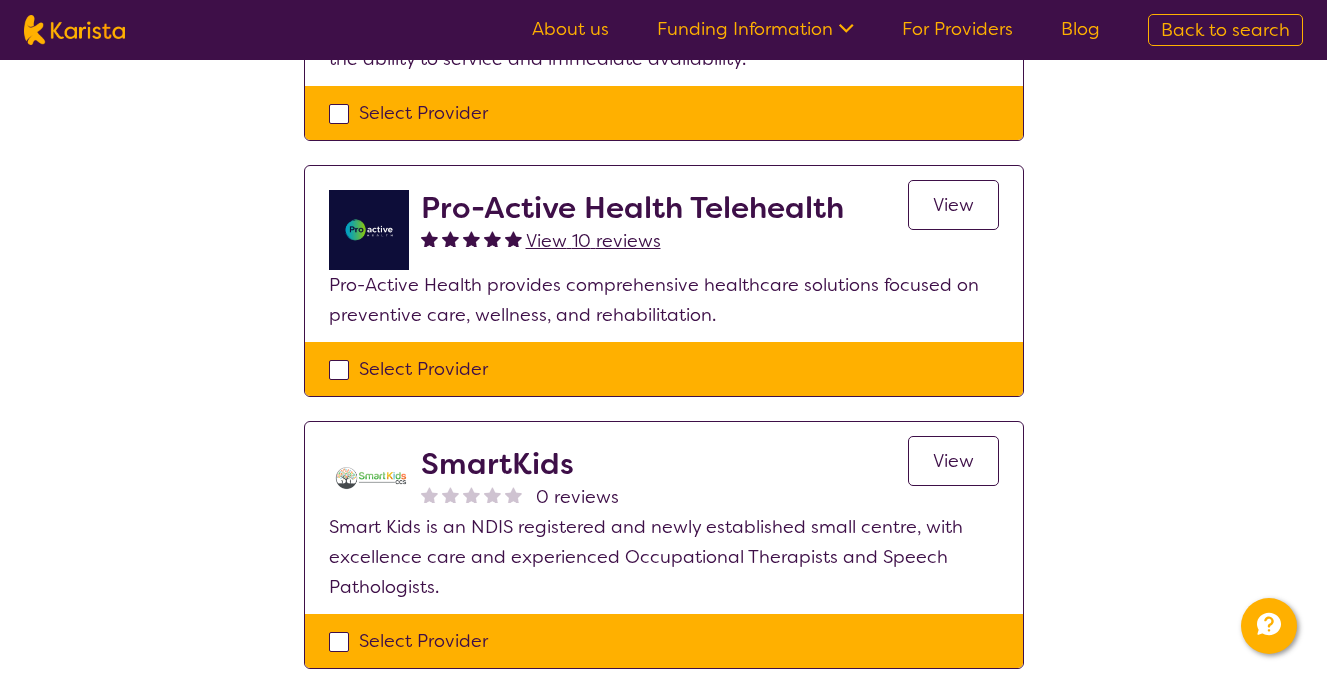 click on "SmartKids" at bounding box center [520, 464] 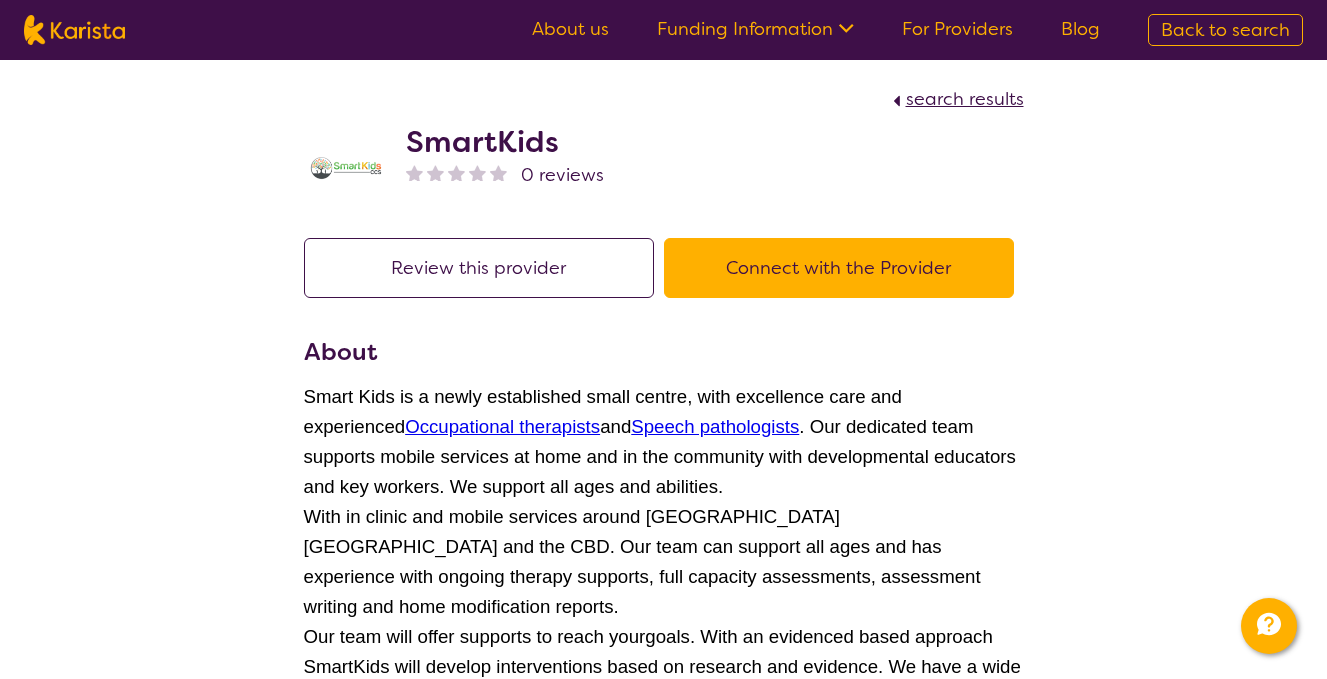 scroll, scrollTop: 0, scrollLeft: 0, axis: both 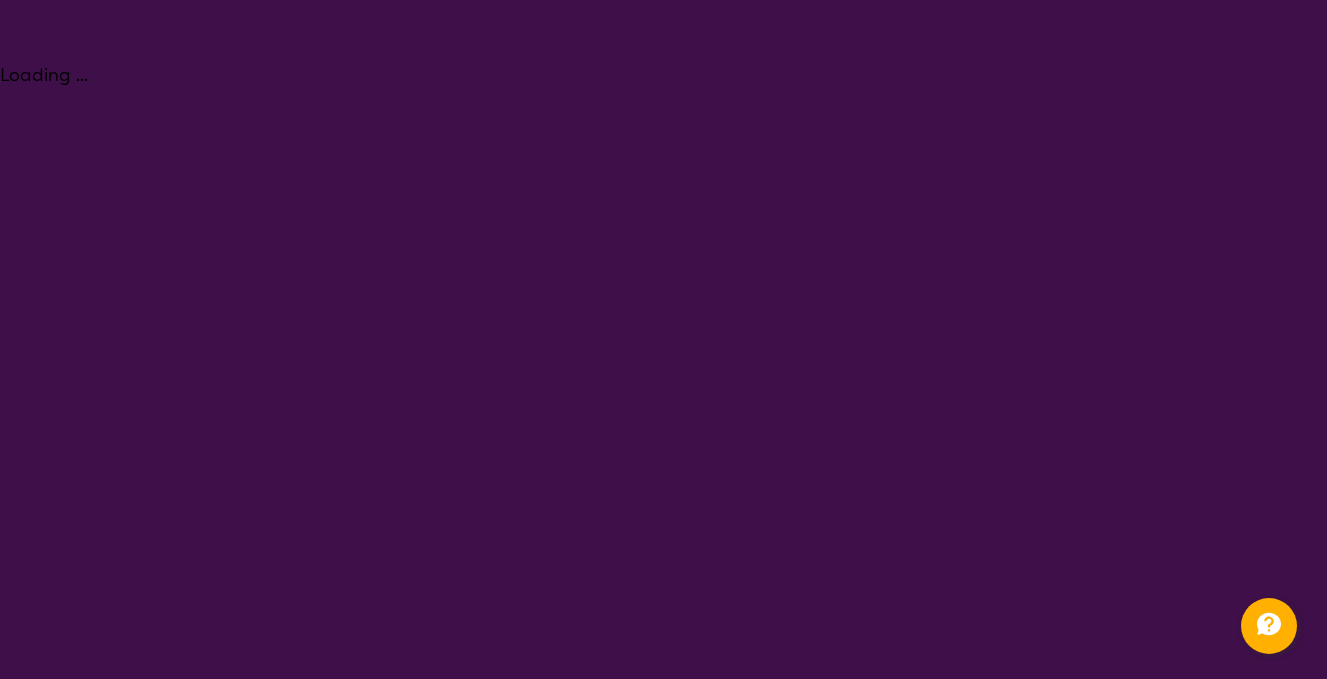 select on "[MEDICAL_DATA]" 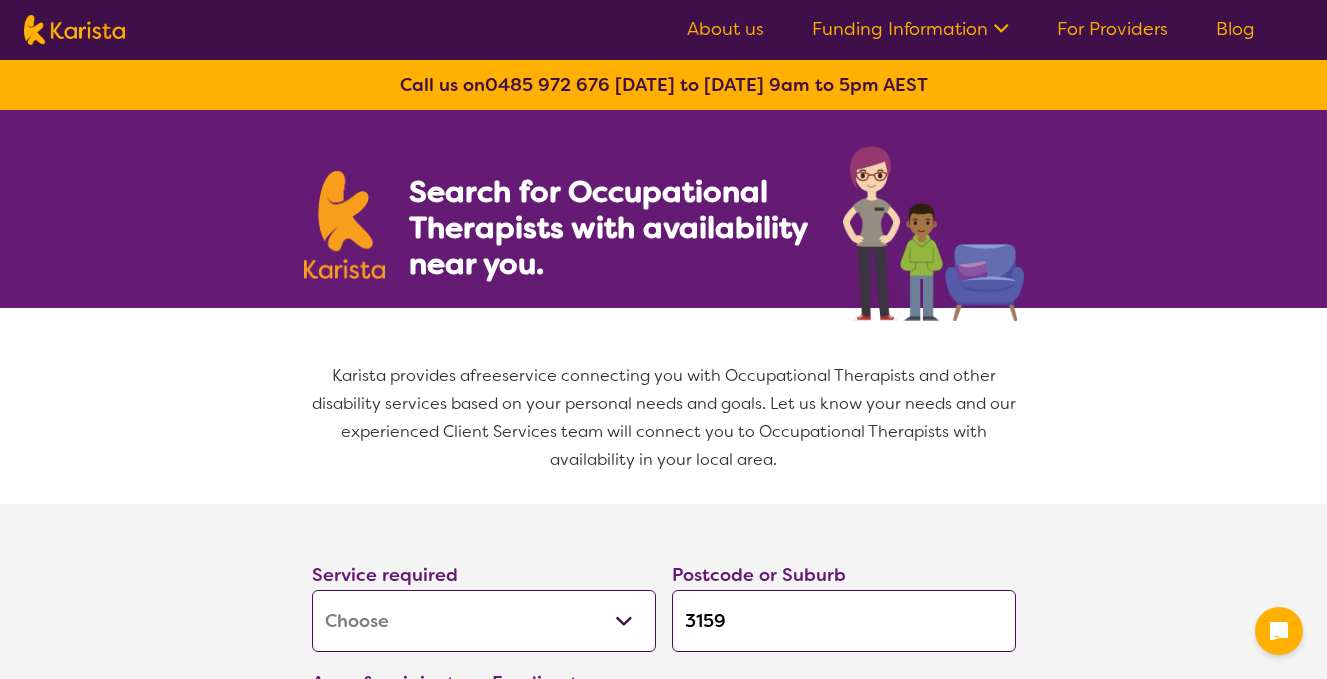 select on "[MEDICAL_DATA]" 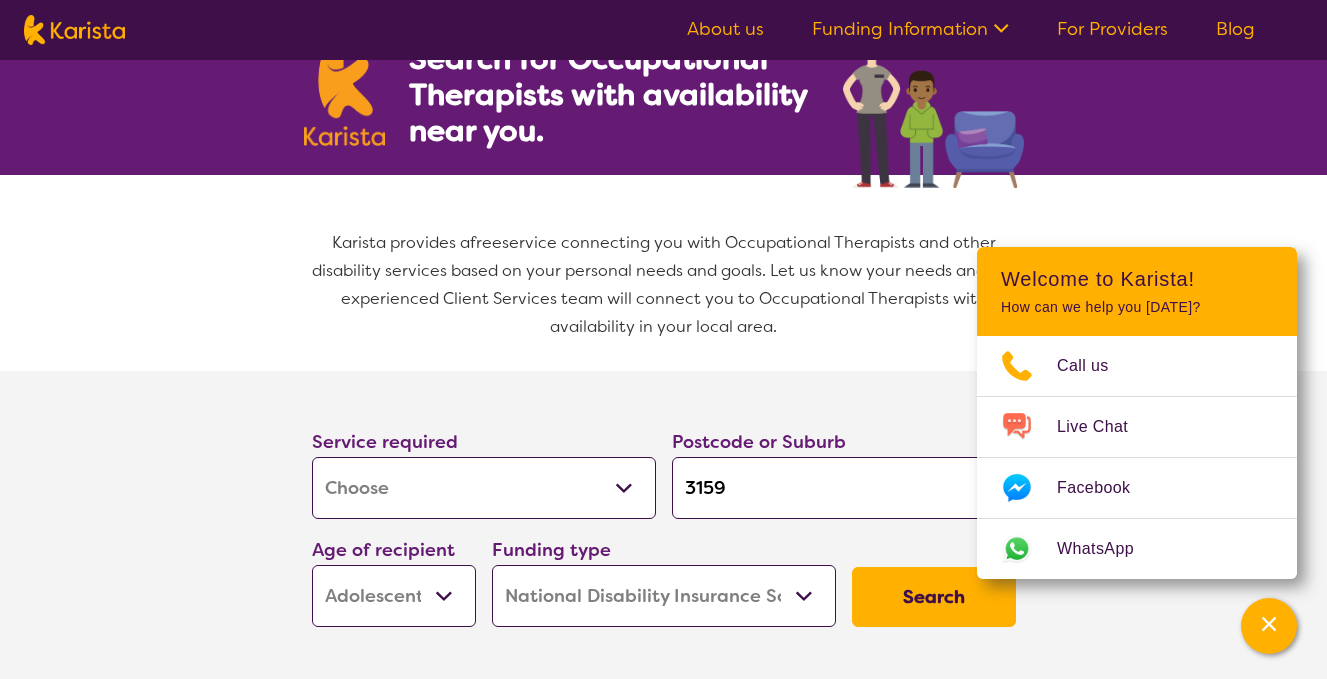 scroll, scrollTop: 132, scrollLeft: 0, axis: vertical 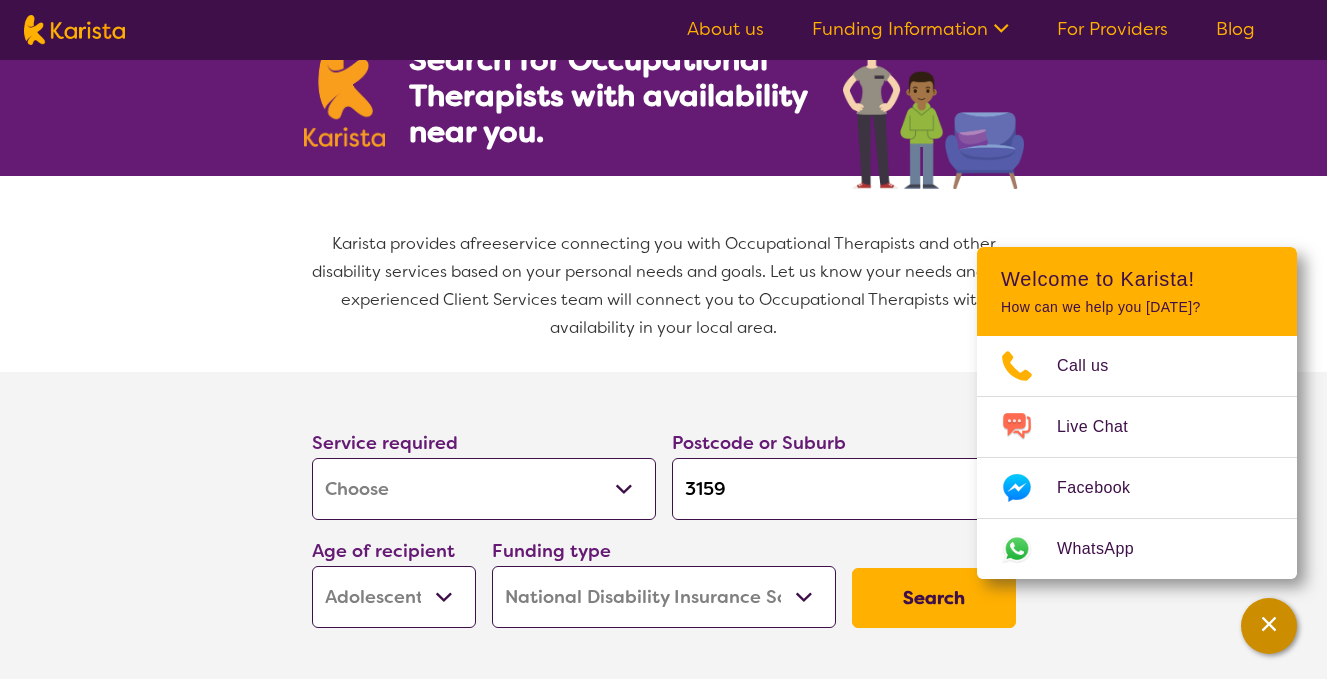 click at bounding box center (1269, 626) 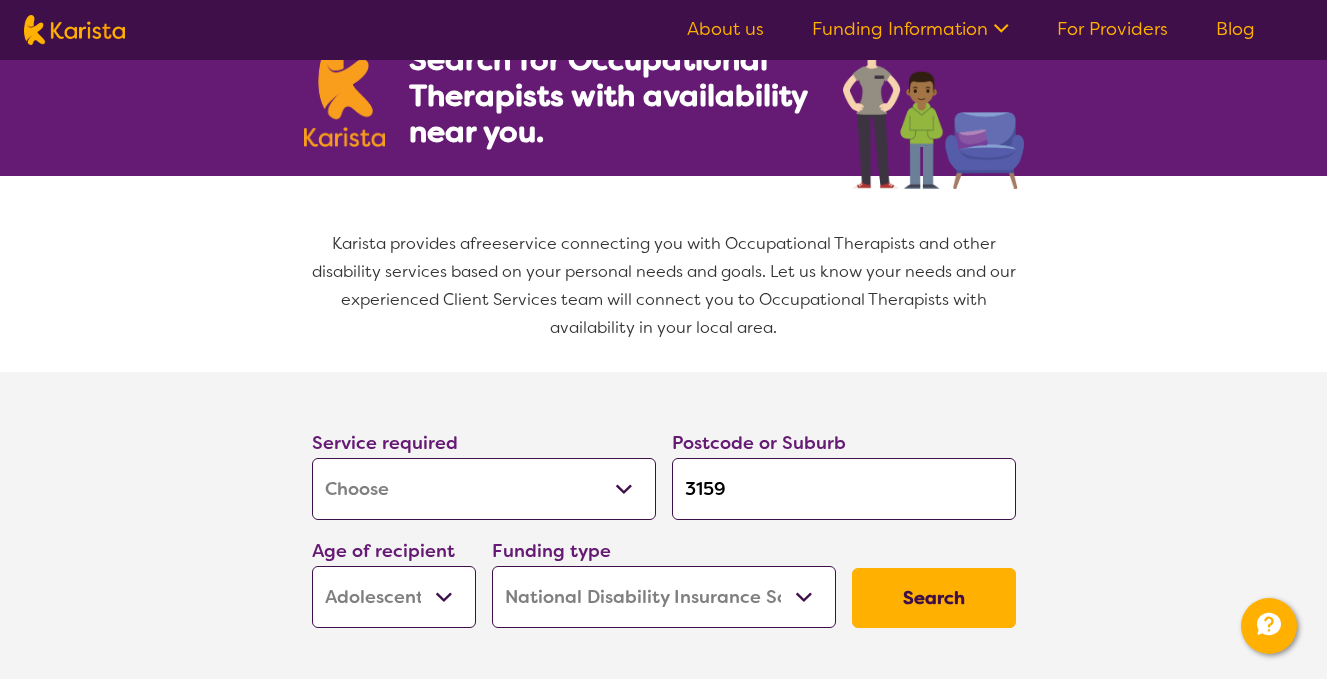 click on "Search" at bounding box center [934, 598] 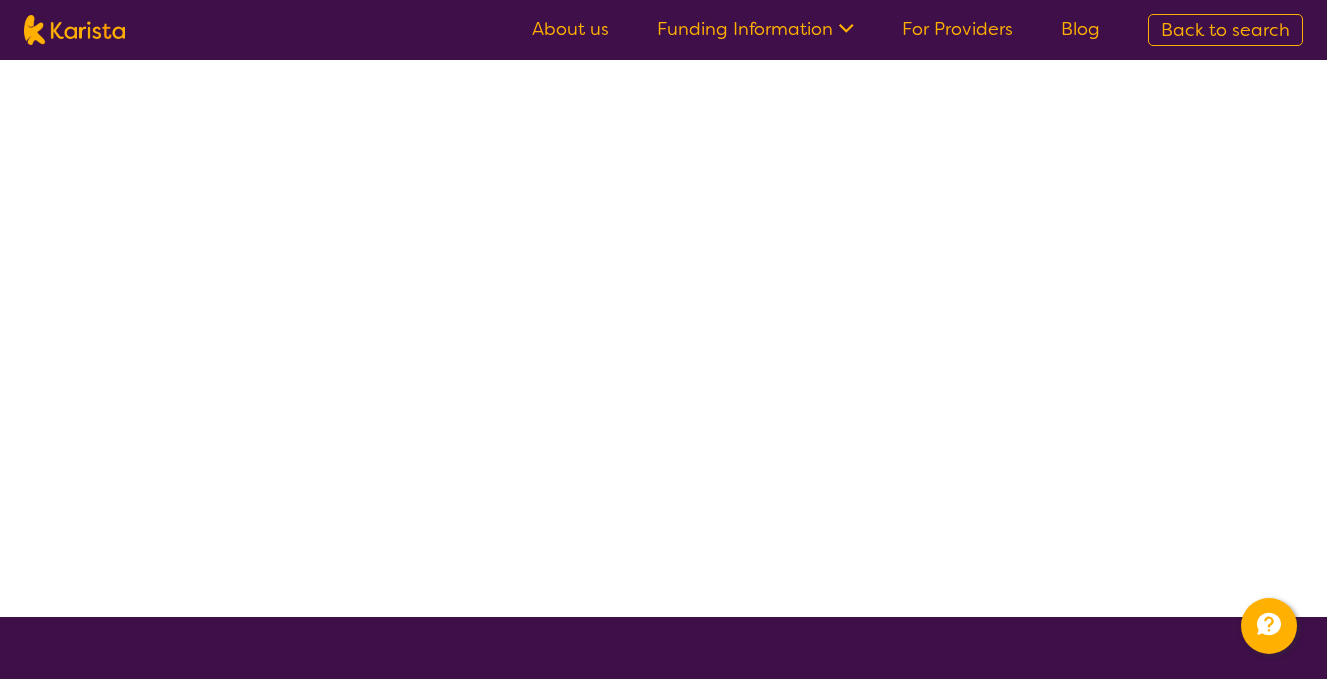 scroll, scrollTop: 0, scrollLeft: 0, axis: both 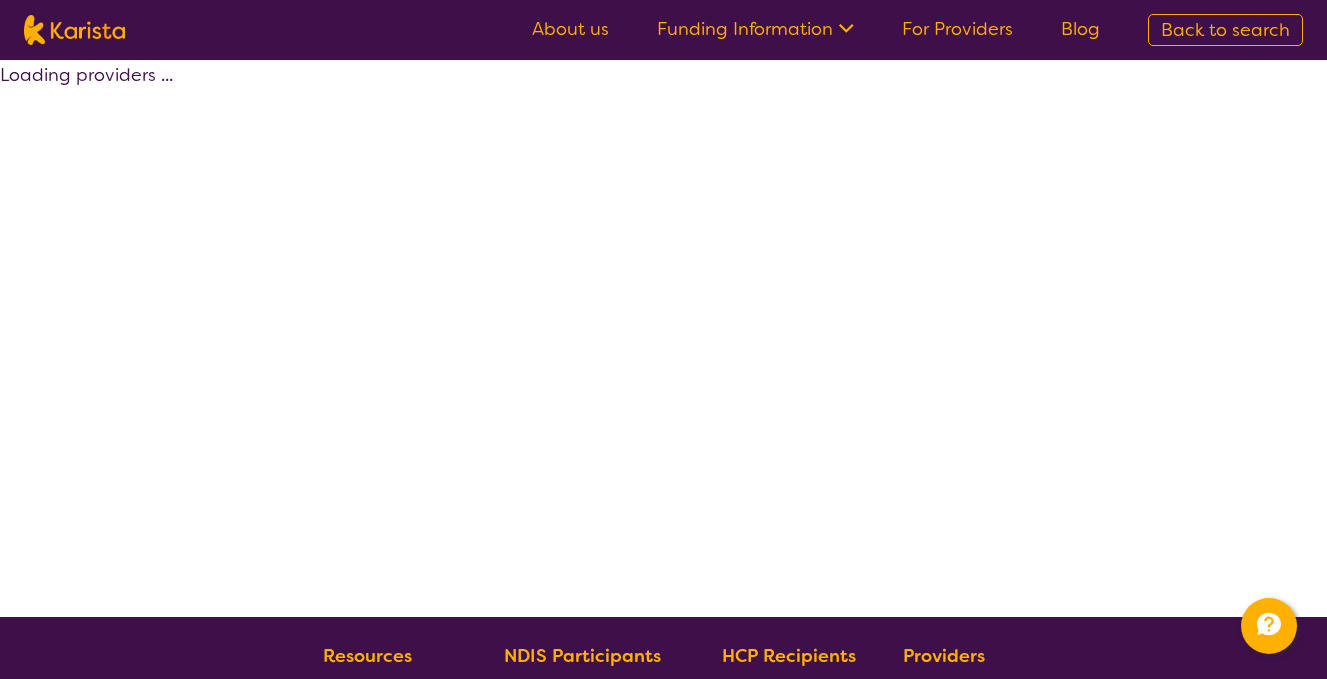 select on "by_score" 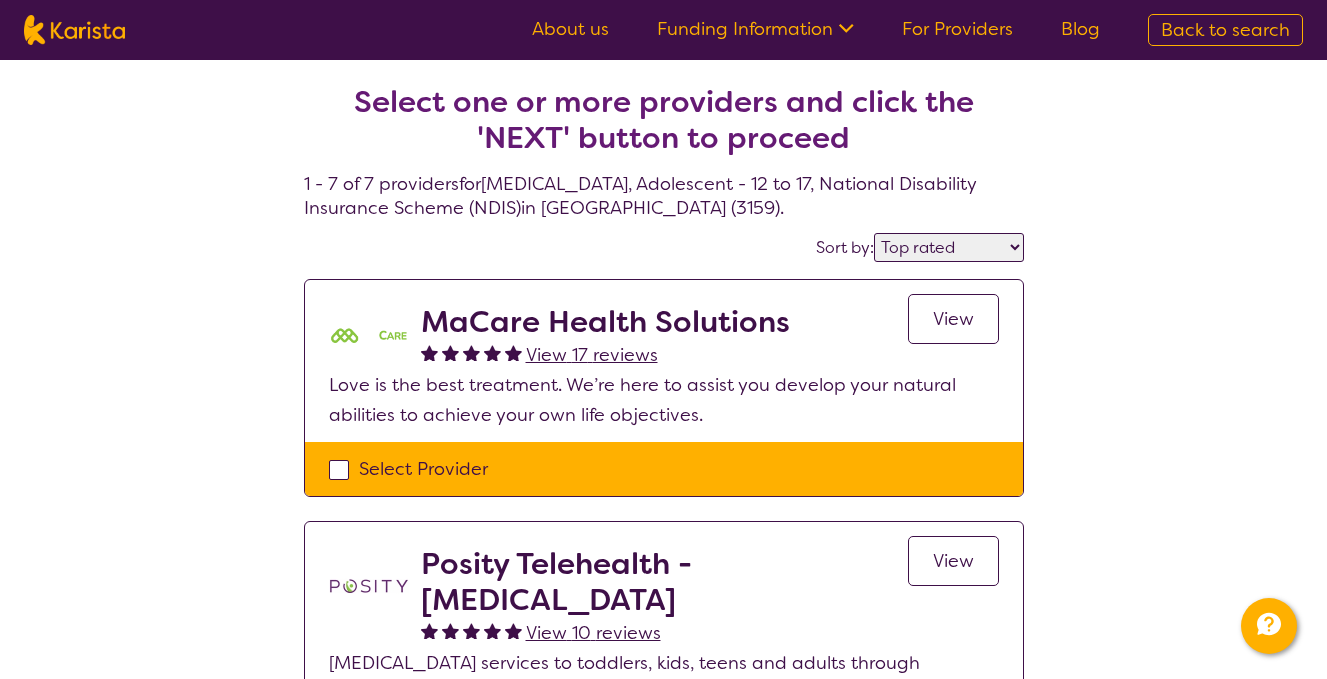 select on "[MEDICAL_DATA]" 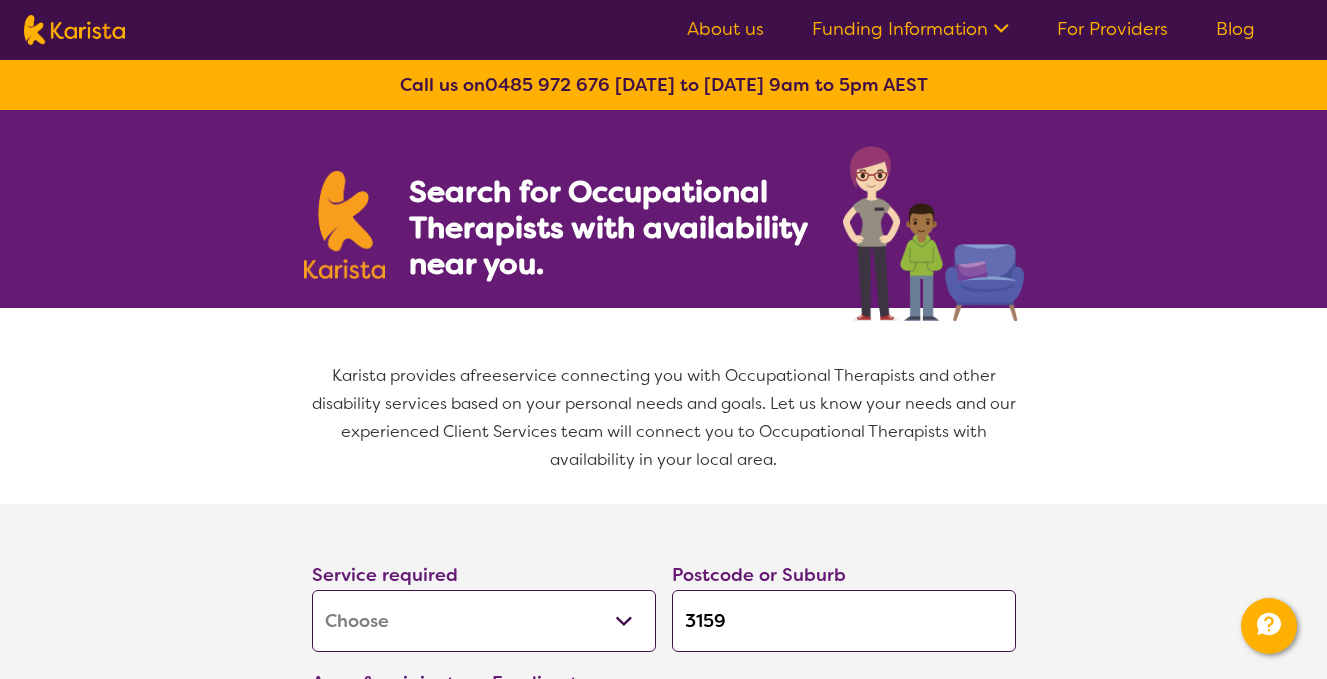 scroll, scrollTop: 132, scrollLeft: 0, axis: vertical 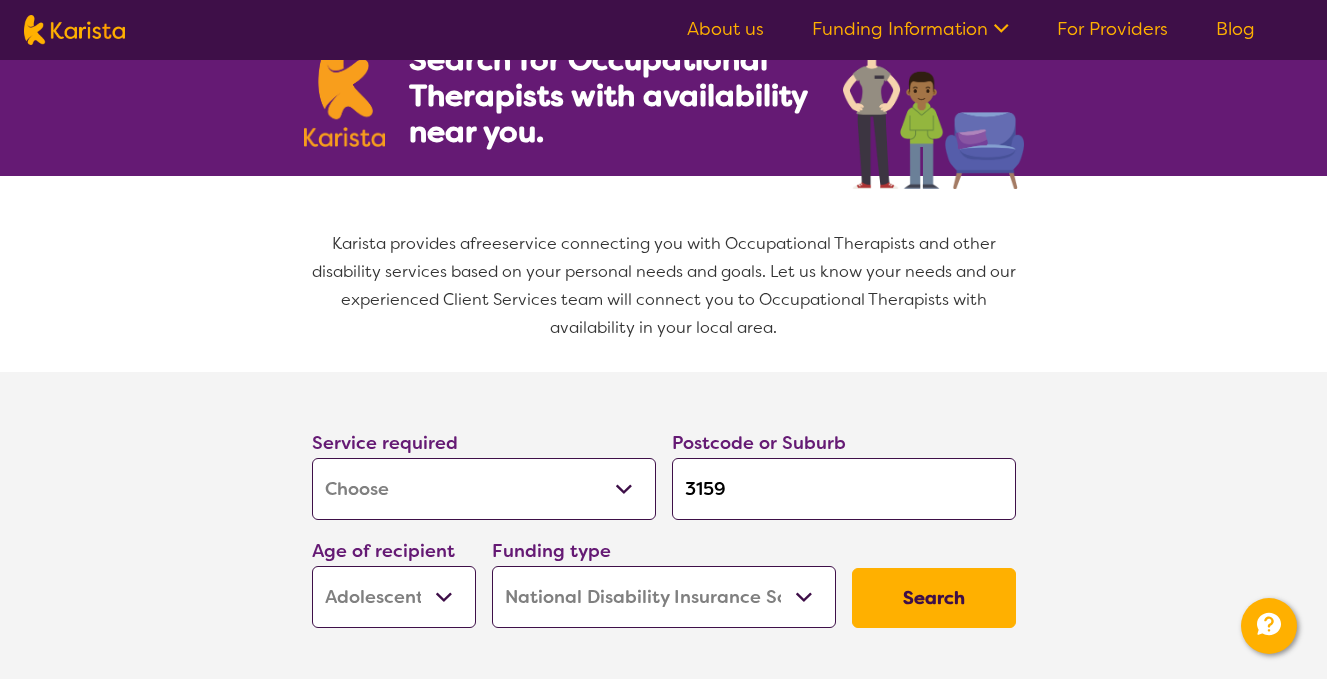 select on "by_score" 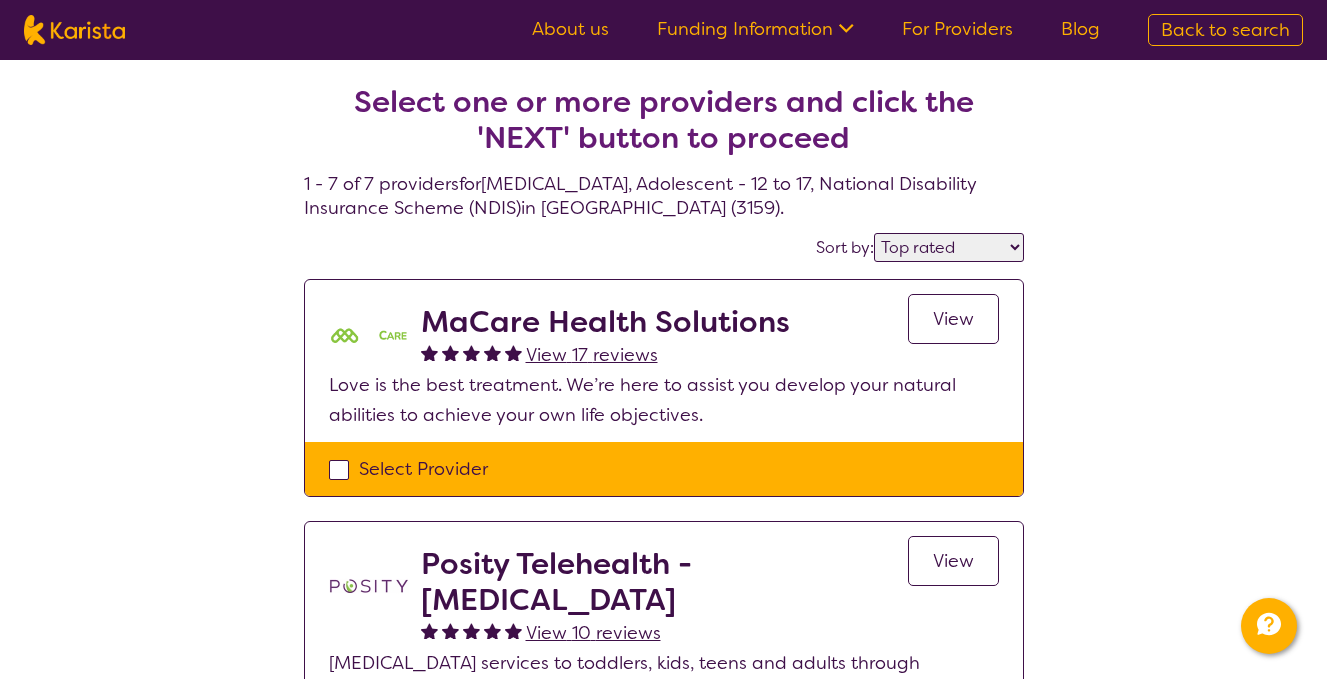 scroll, scrollTop: 0, scrollLeft: 0, axis: both 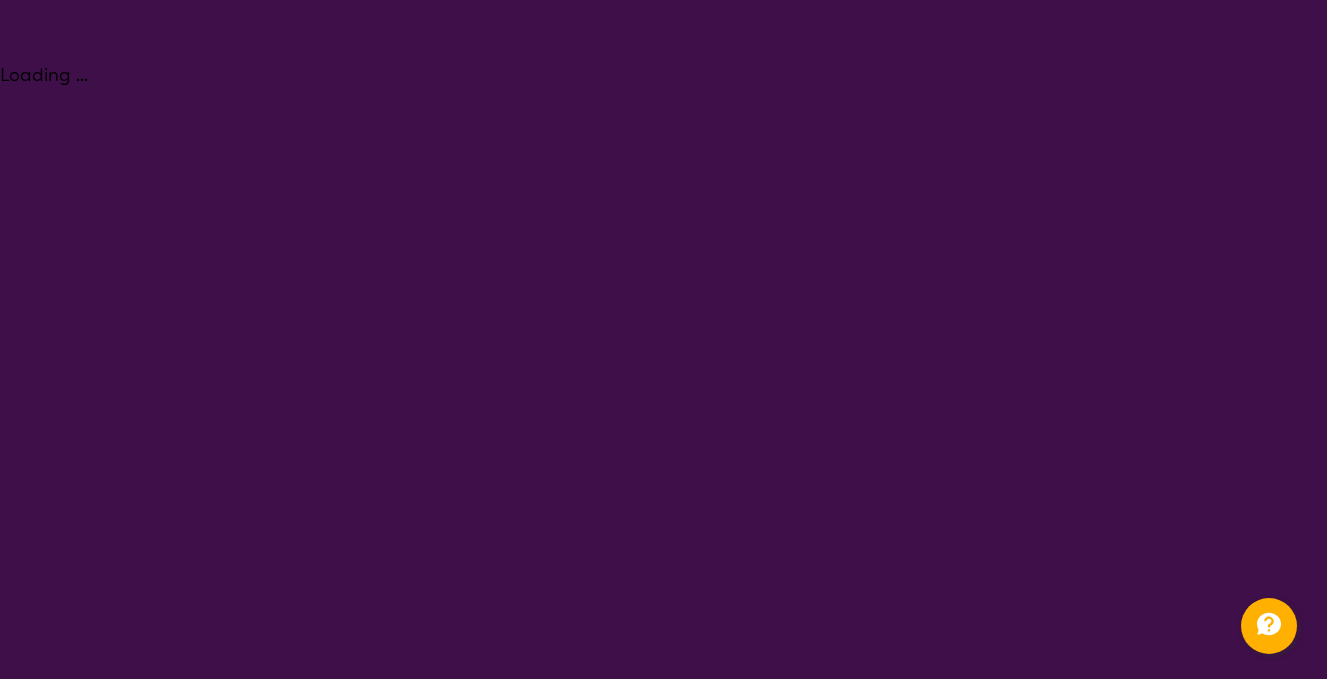 select on "[MEDICAL_DATA]" 